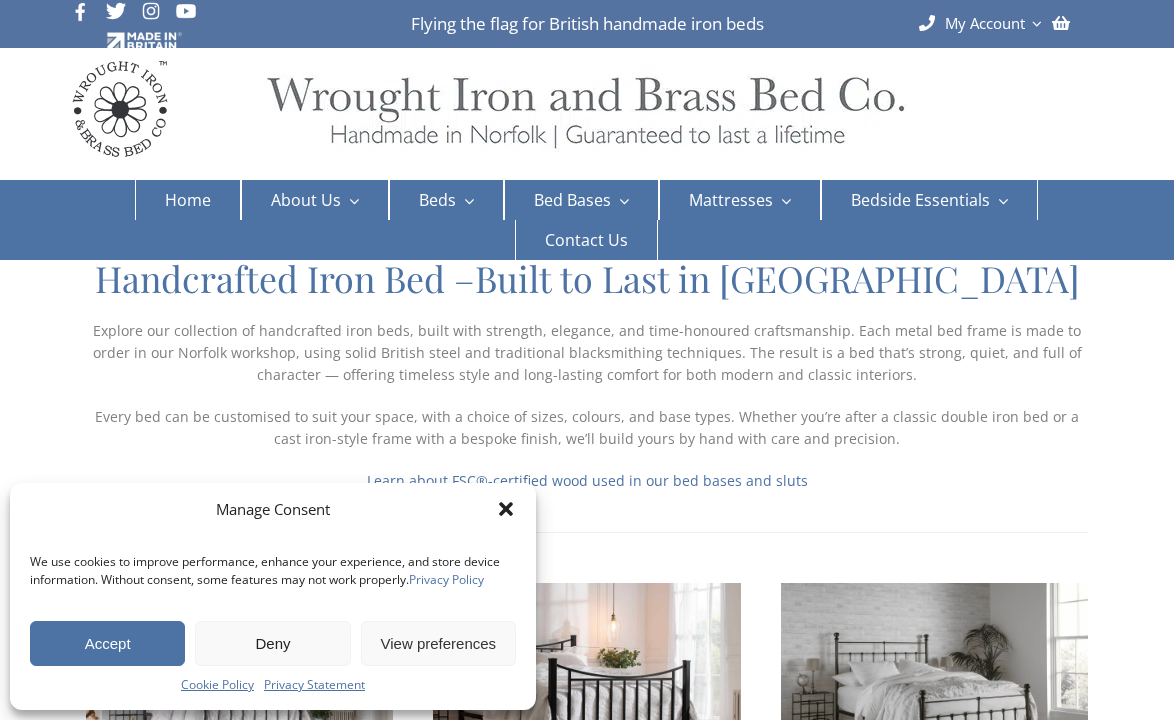 scroll, scrollTop: 71, scrollLeft: 0, axis: vertical 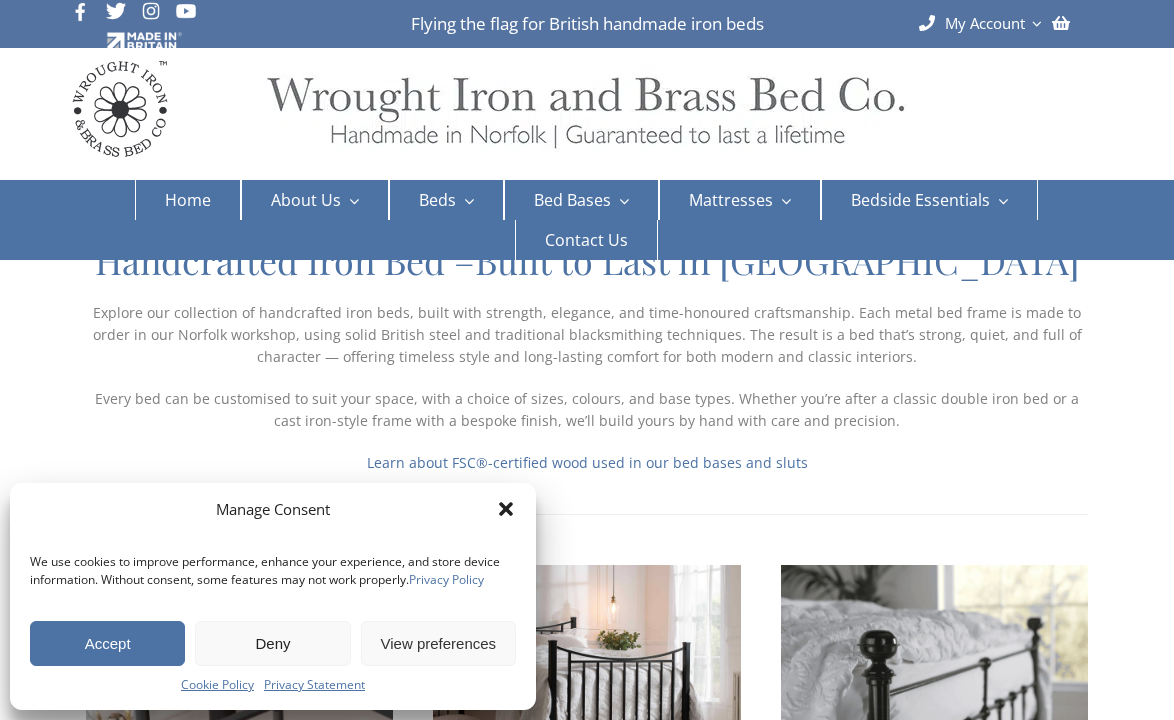 click 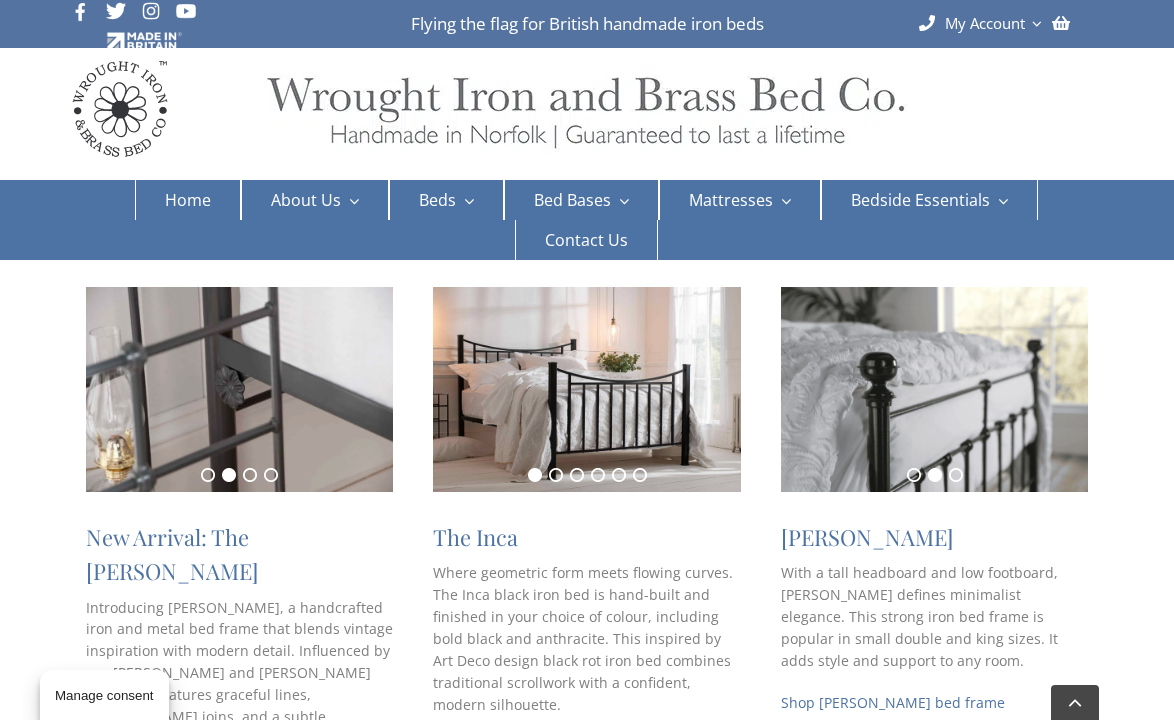 scroll, scrollTop: 348, scrollLeft: 0, axis: vertical 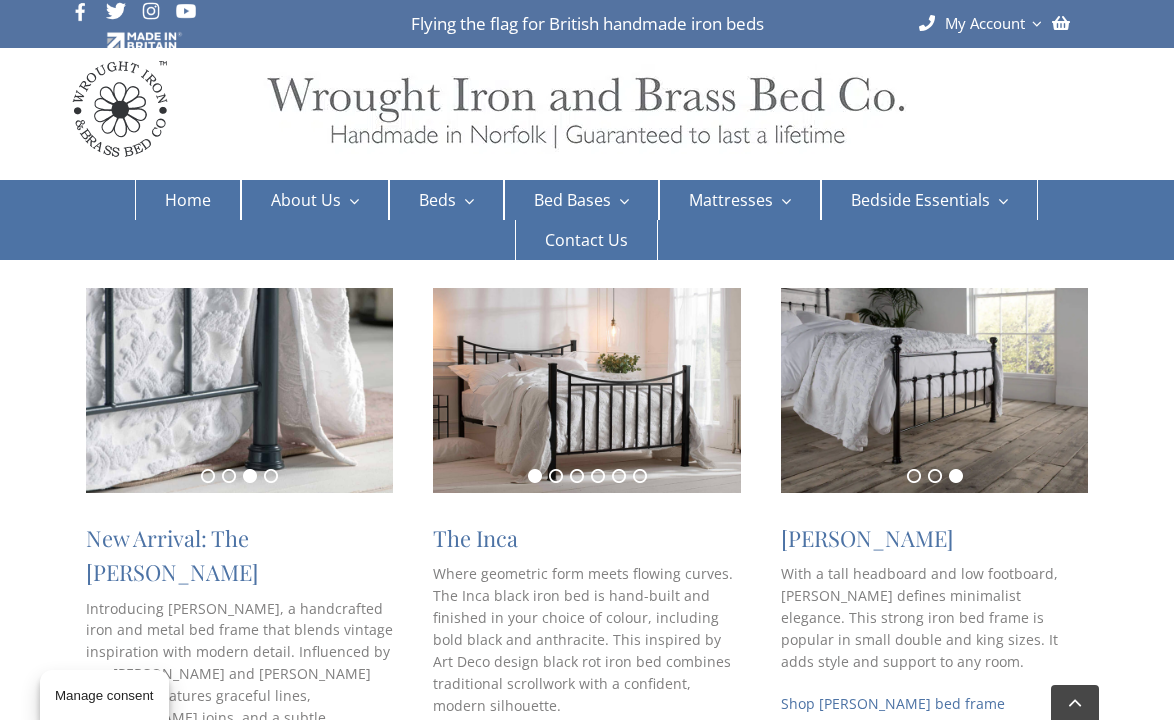 click at bounding box center [935, 390] 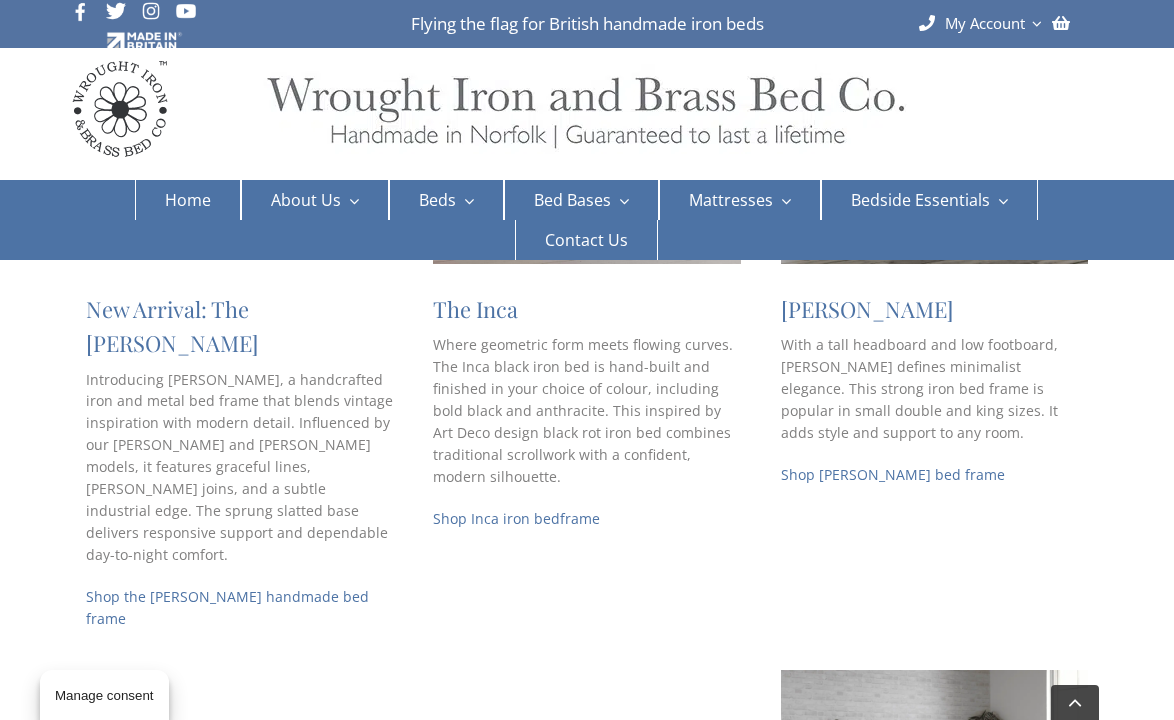 scroll, scrollTop: 582, scrollLeft: 0, axis: vertical 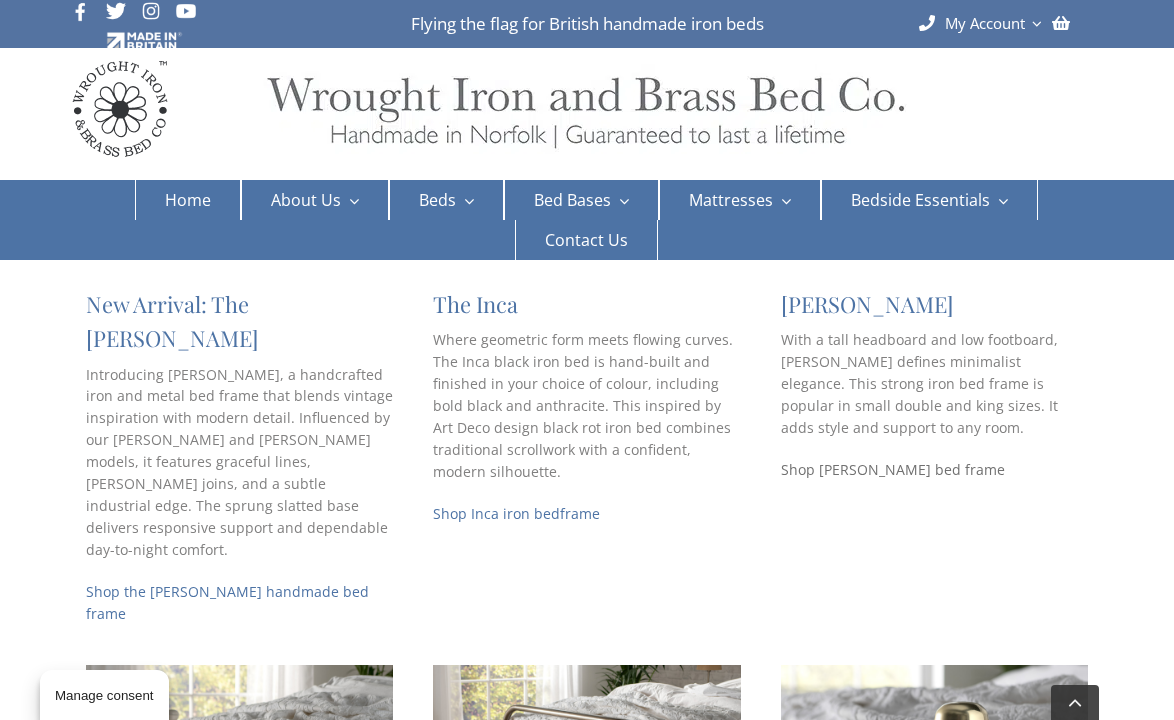 click on "Shop Sophie bed frame" at bounding box center [893, 469] 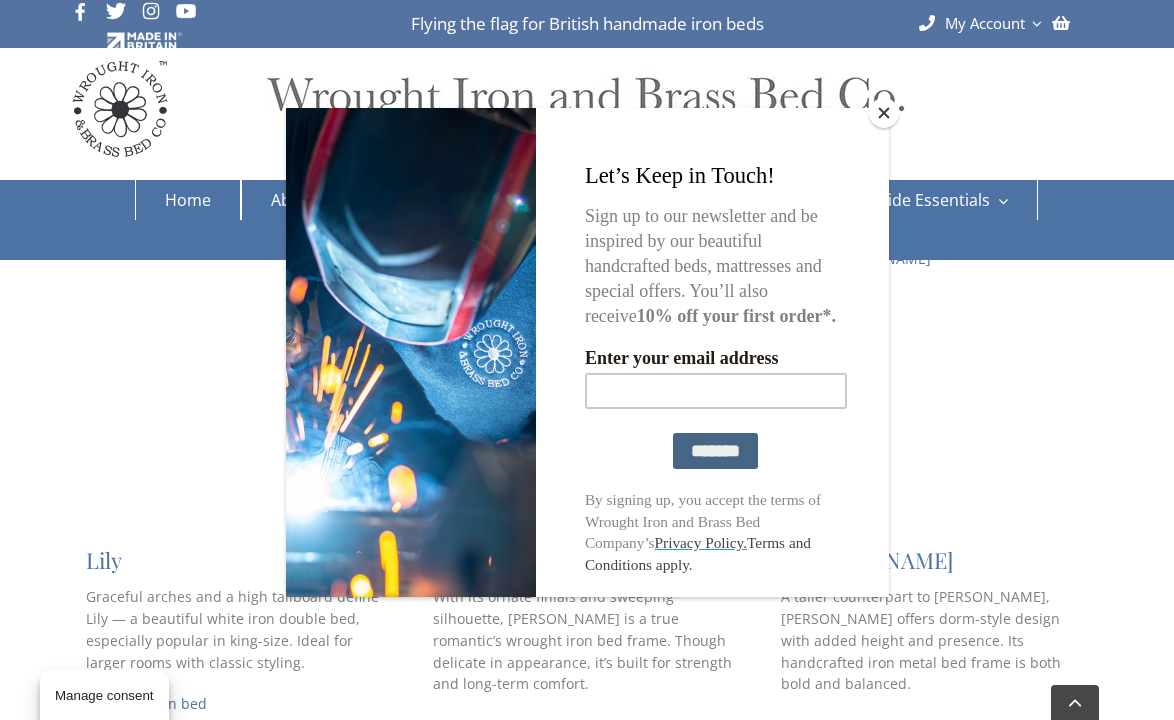 scroll, scrollTop: 1433, scrollLeft: 0, axis: vertical 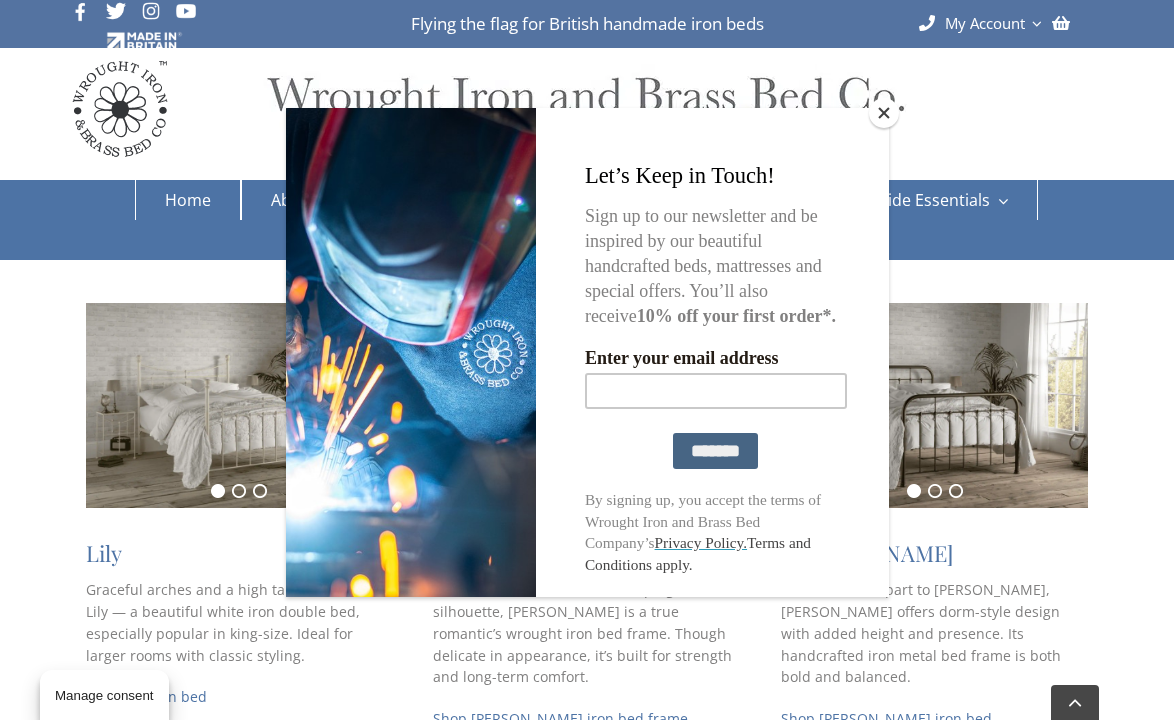click at bounding box center [884, 113] 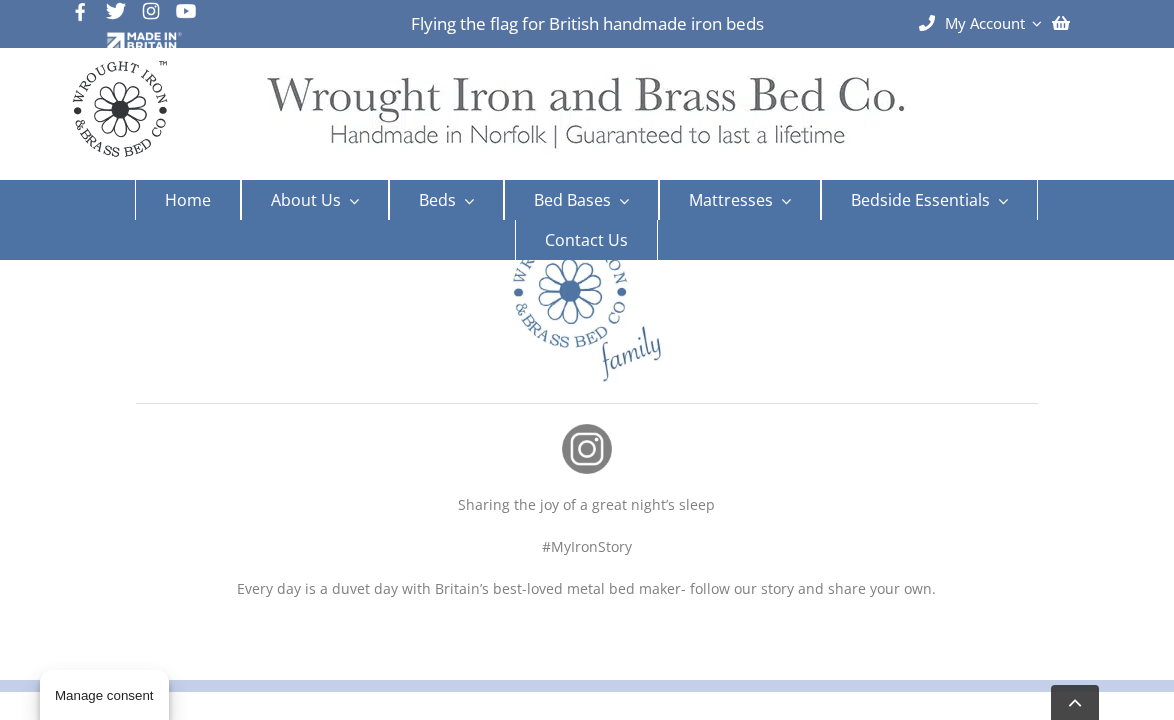 scroll, scrollTop: 3515, scrollLeft: 0, axis: vertical 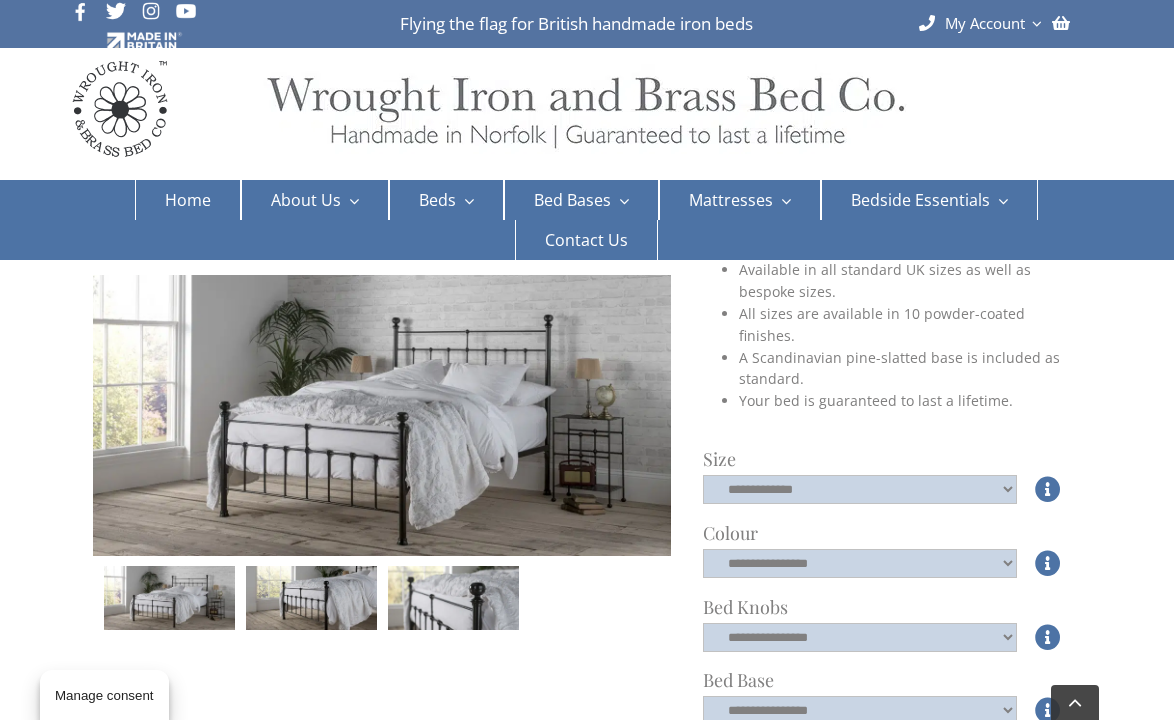 click on "**********" 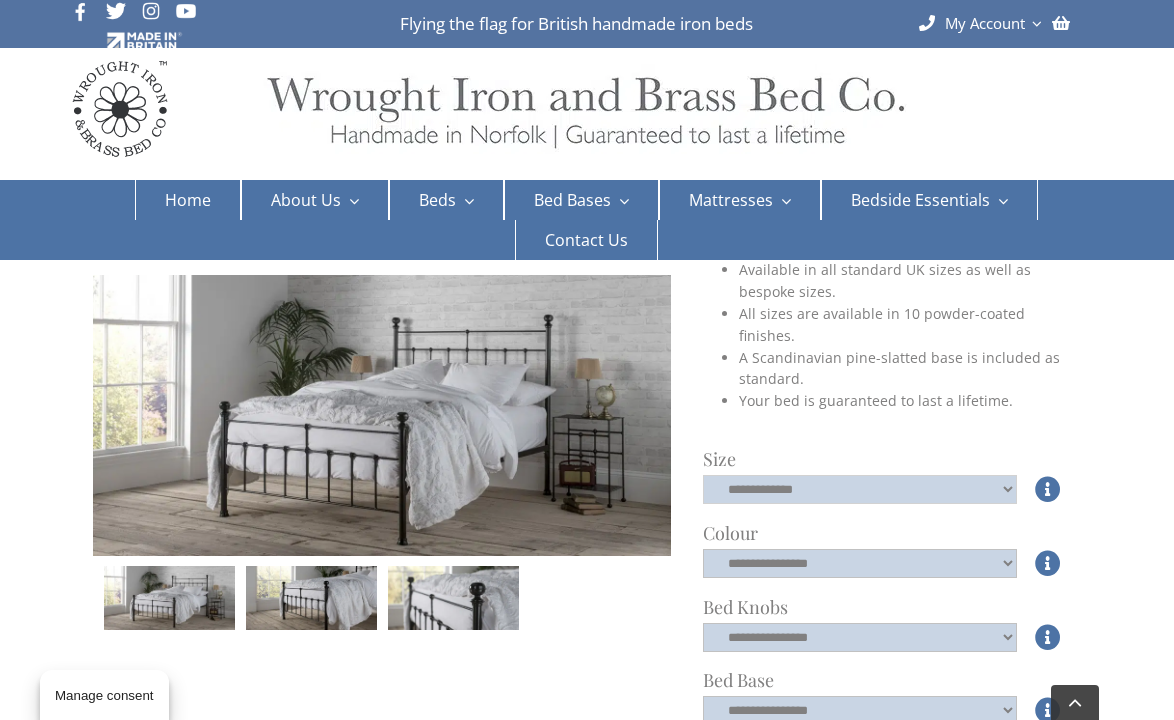 click on "**********" 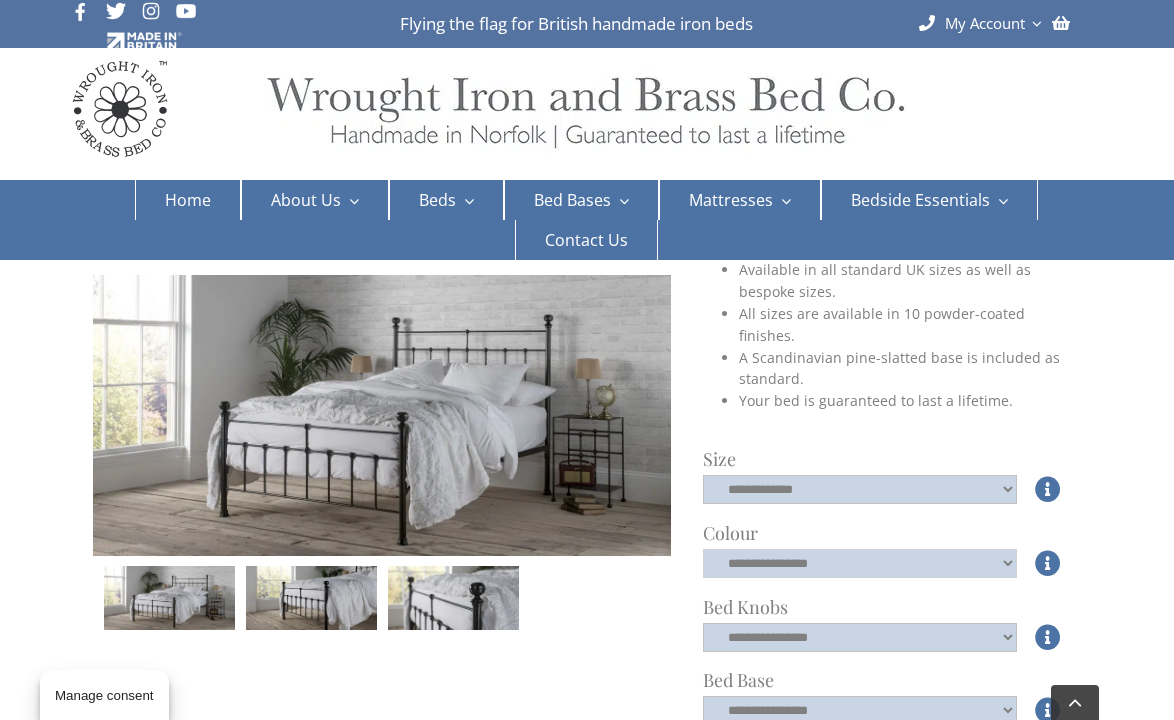 click on "**********" 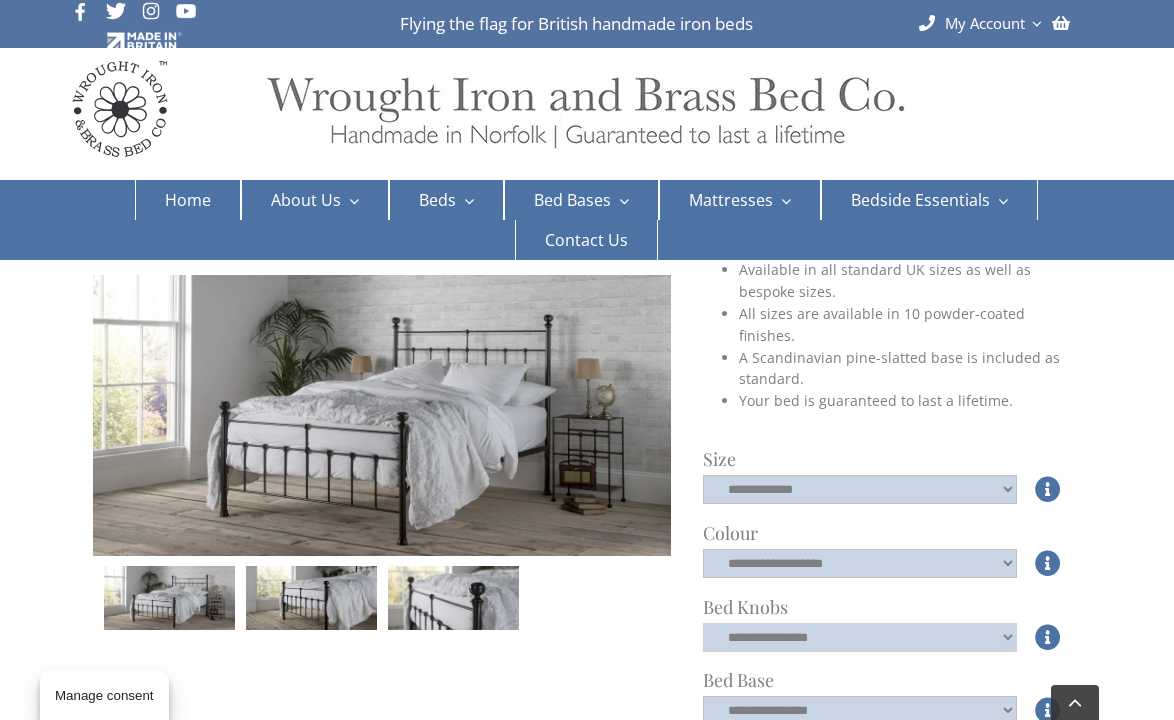 click on "**********" 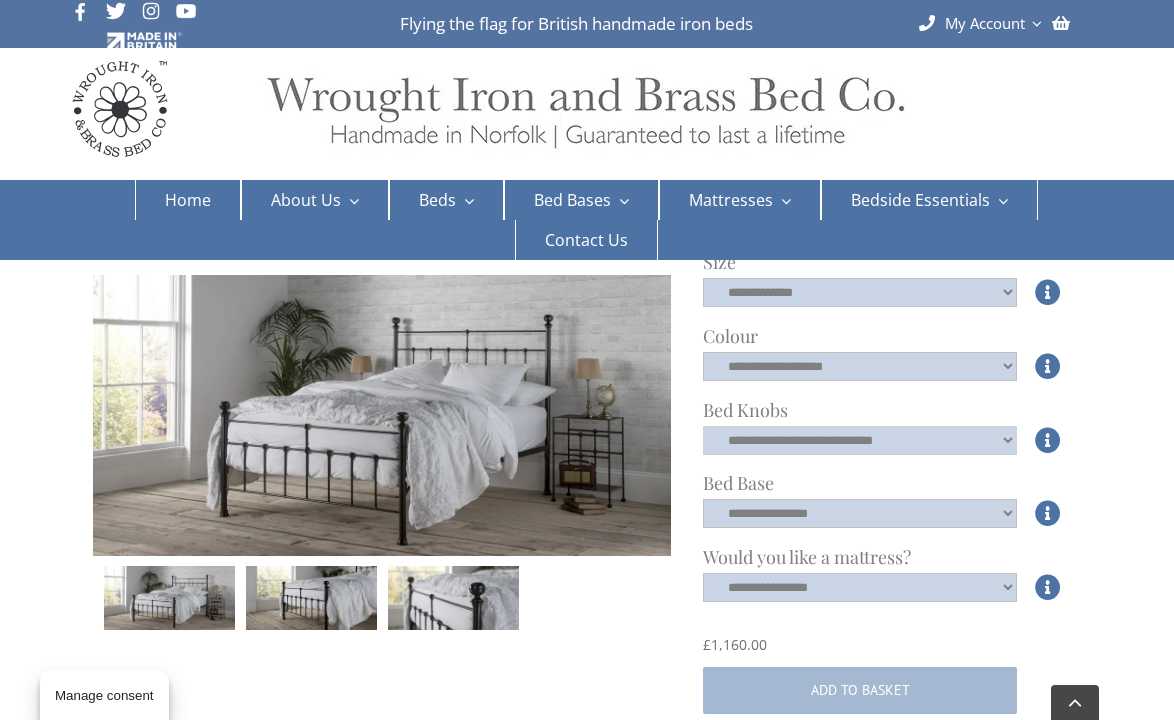 scroll, scrollTop: 710, scrollLeft: 0, axis: vertical 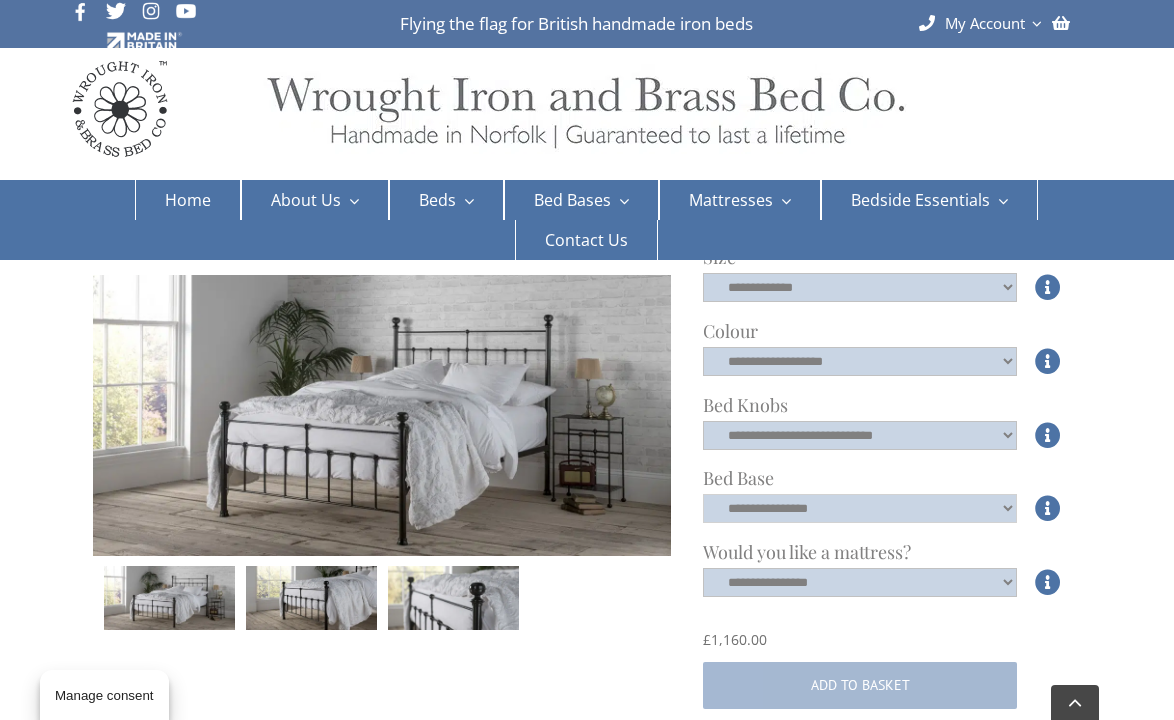 click on "**********" 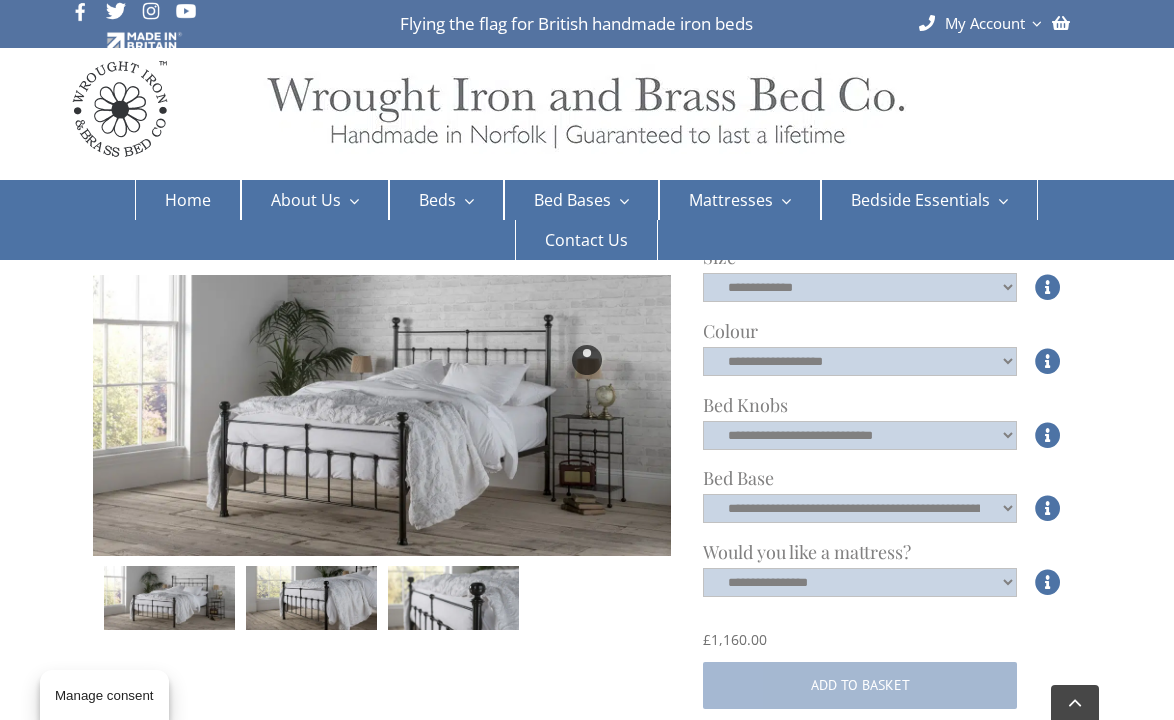 click at bounding box center [587, 360] 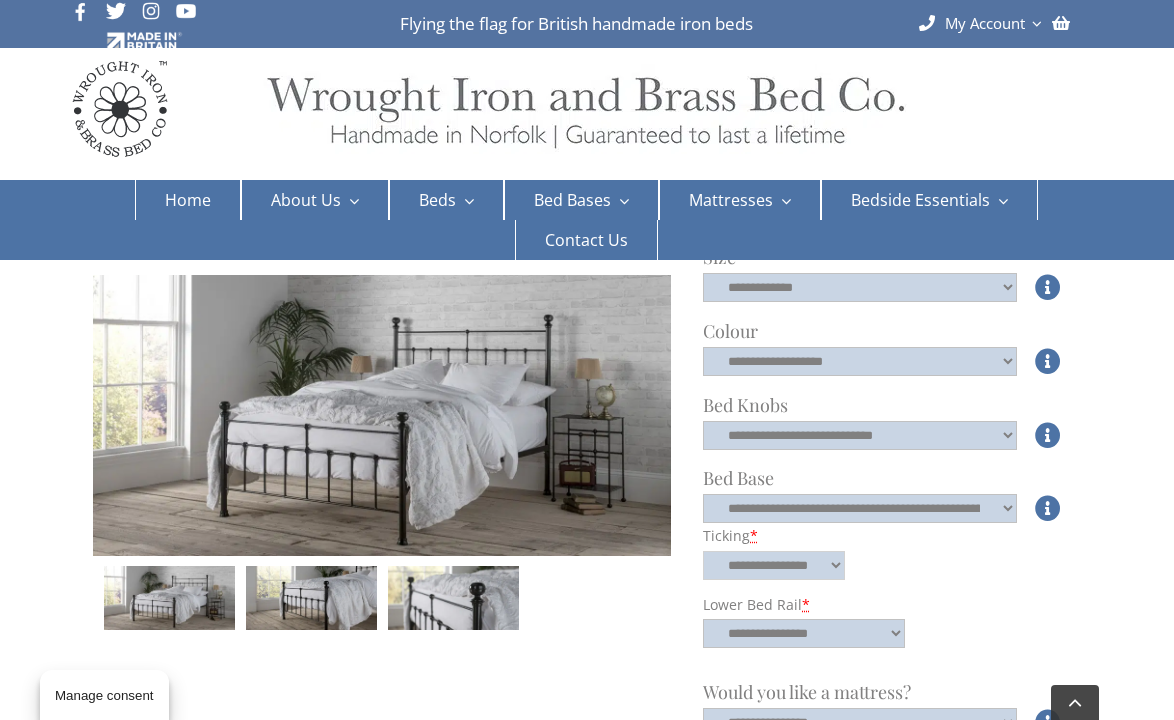 click on "**********" at bounding box center (774, 565) 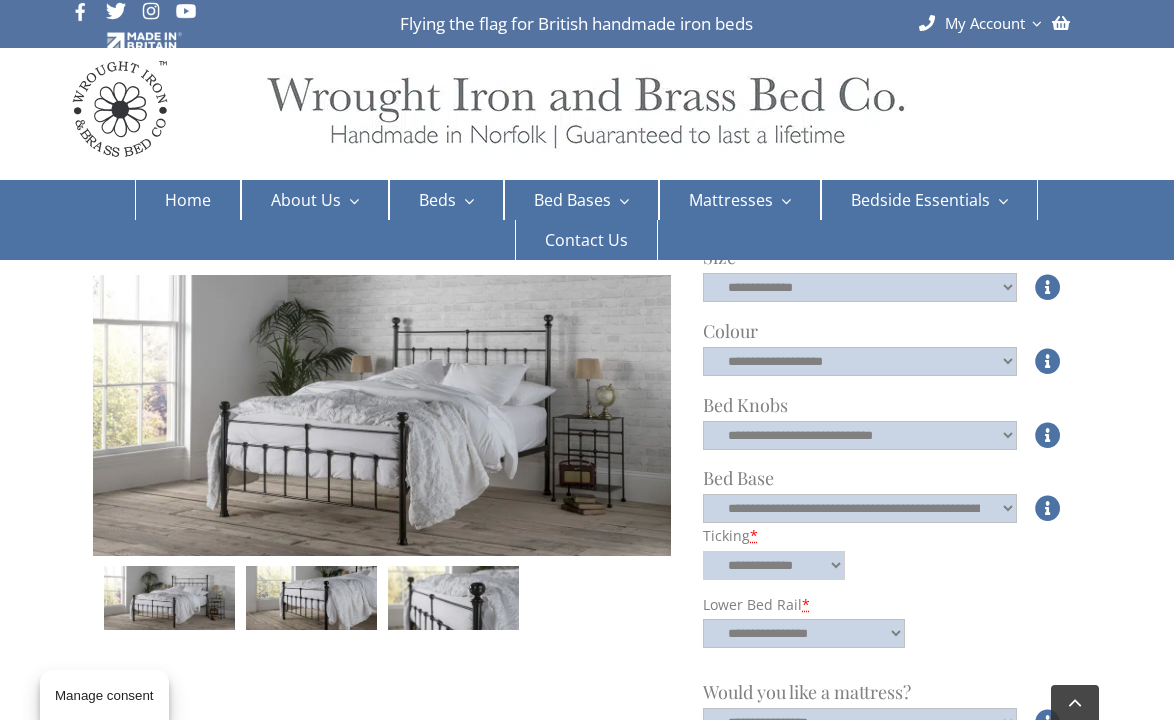 select on "**********" 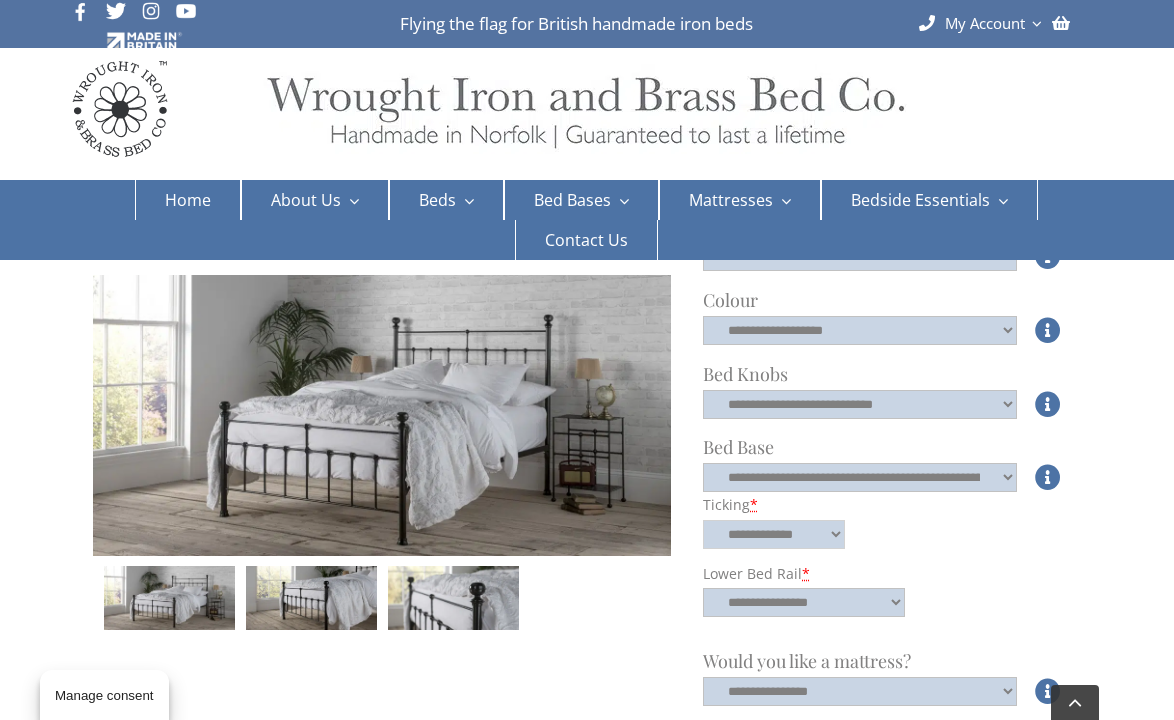 scroll, scrollTop: 761, scrollLeft: 0, axis: vertical 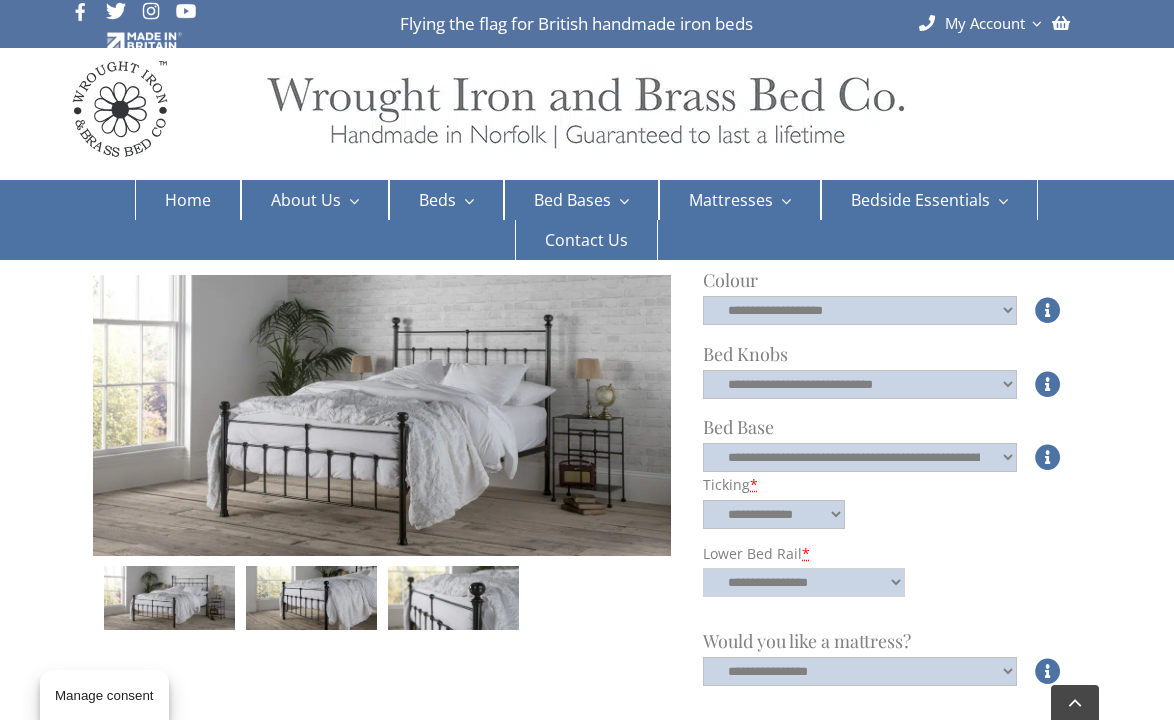 click on "**********" at bounding box center (804, 582) 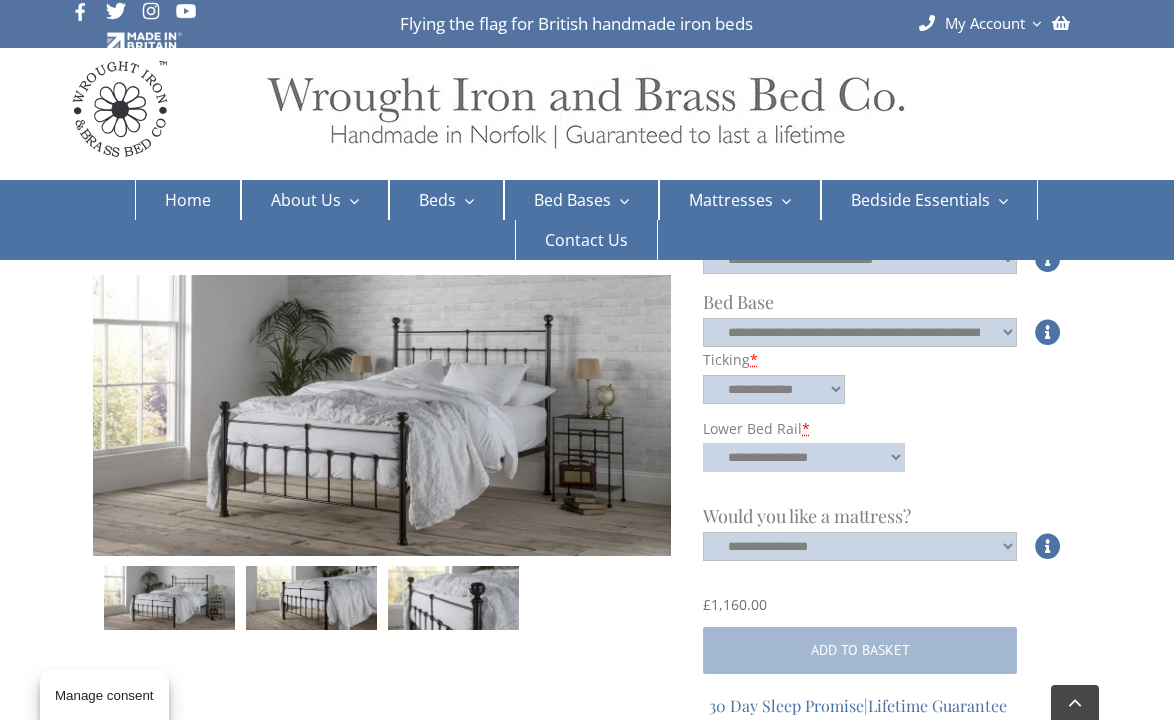 scroll, scrollTop: 890, scrollLeft: 0, axis: vertical 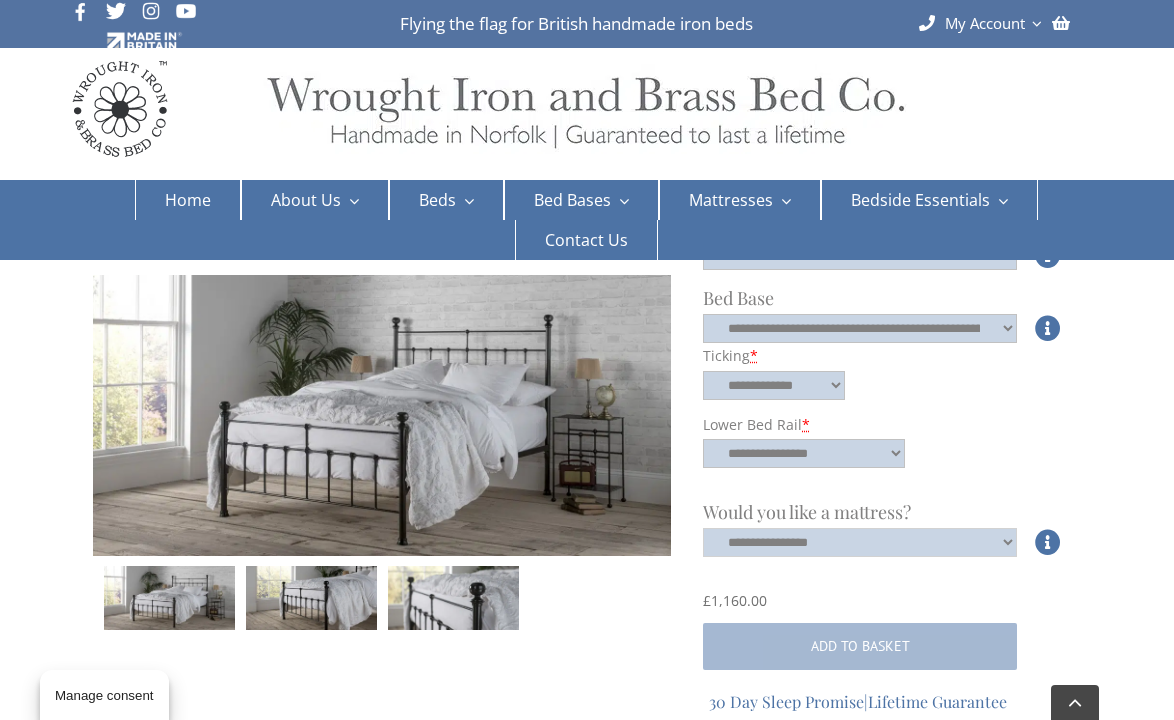 click on "**********" at bounding box center [860, 542] 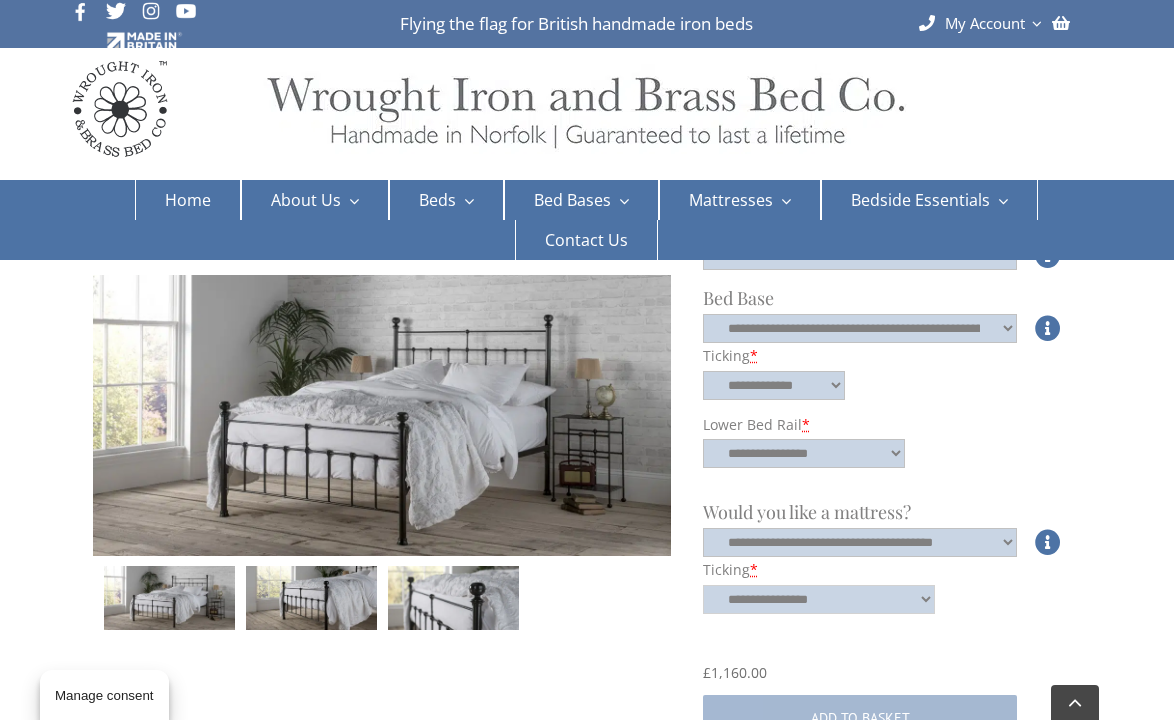click on "**********" at bounding box center (819, 599) 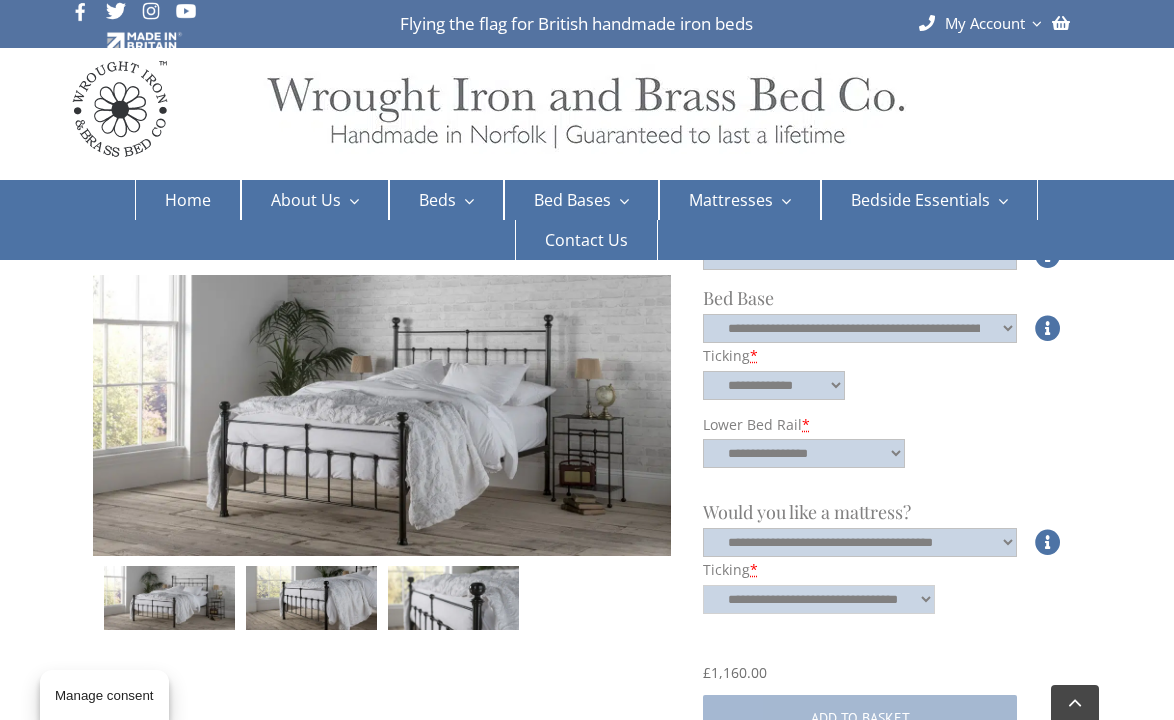 select on "**********" 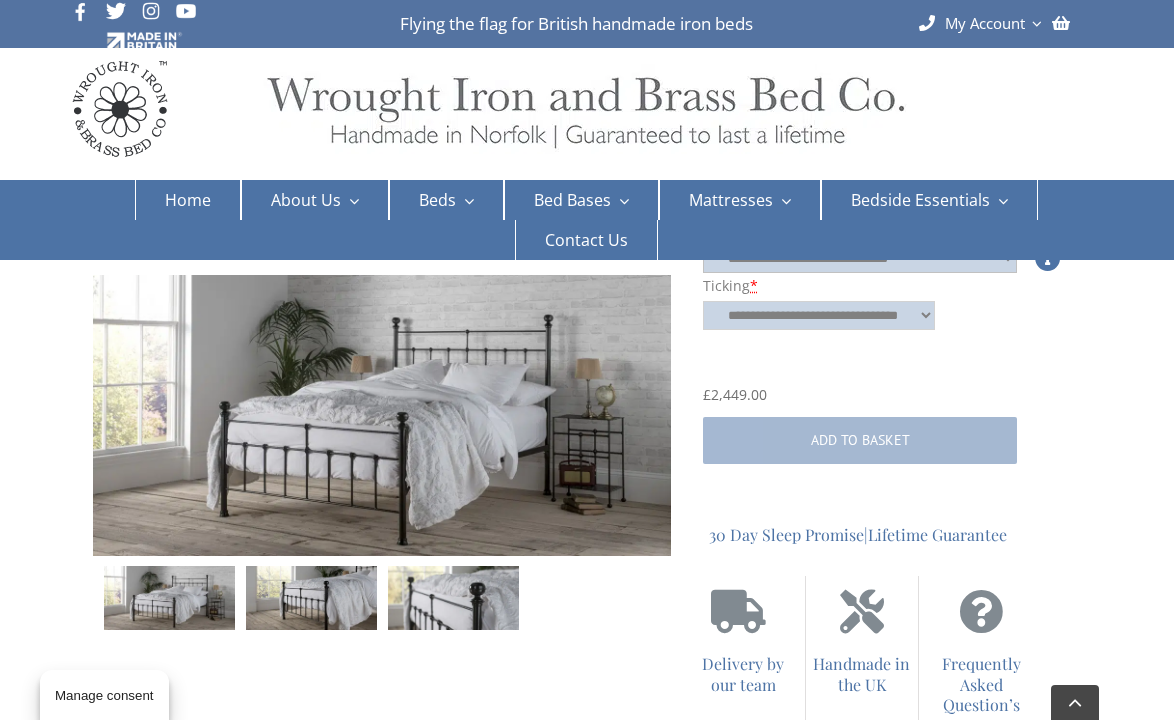 scroll, scrollTop: 1178, scrollLeft: 0, axis: vertical 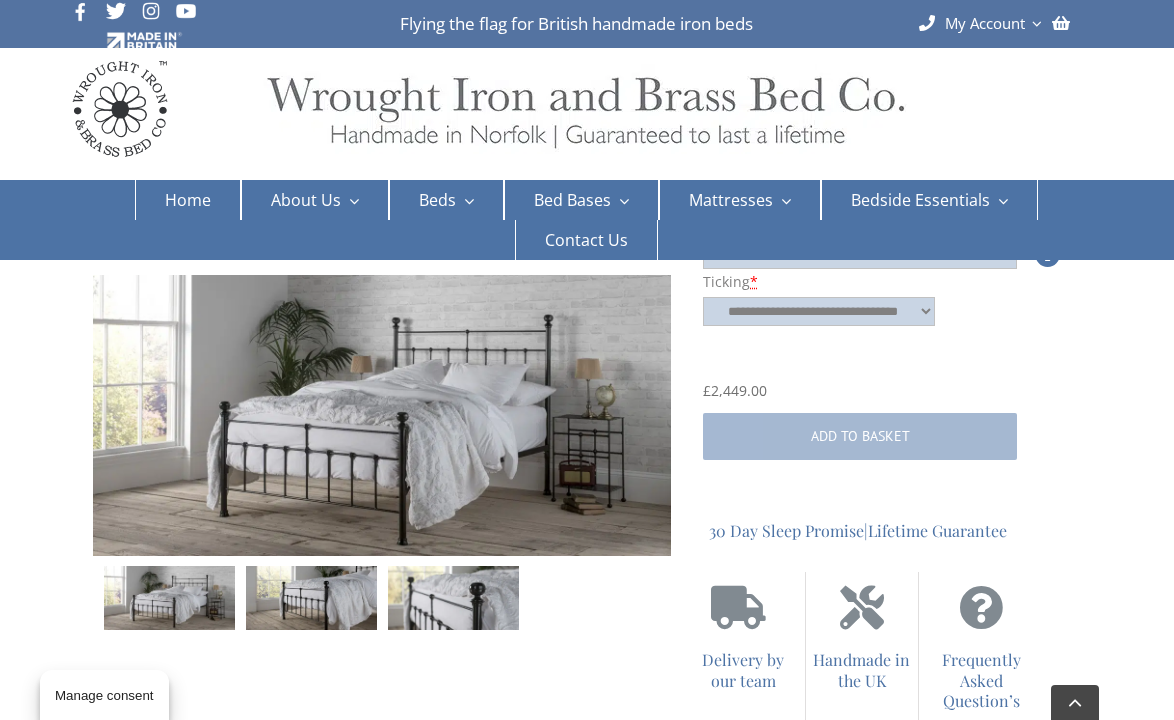 click at bounding box center (382, 598) 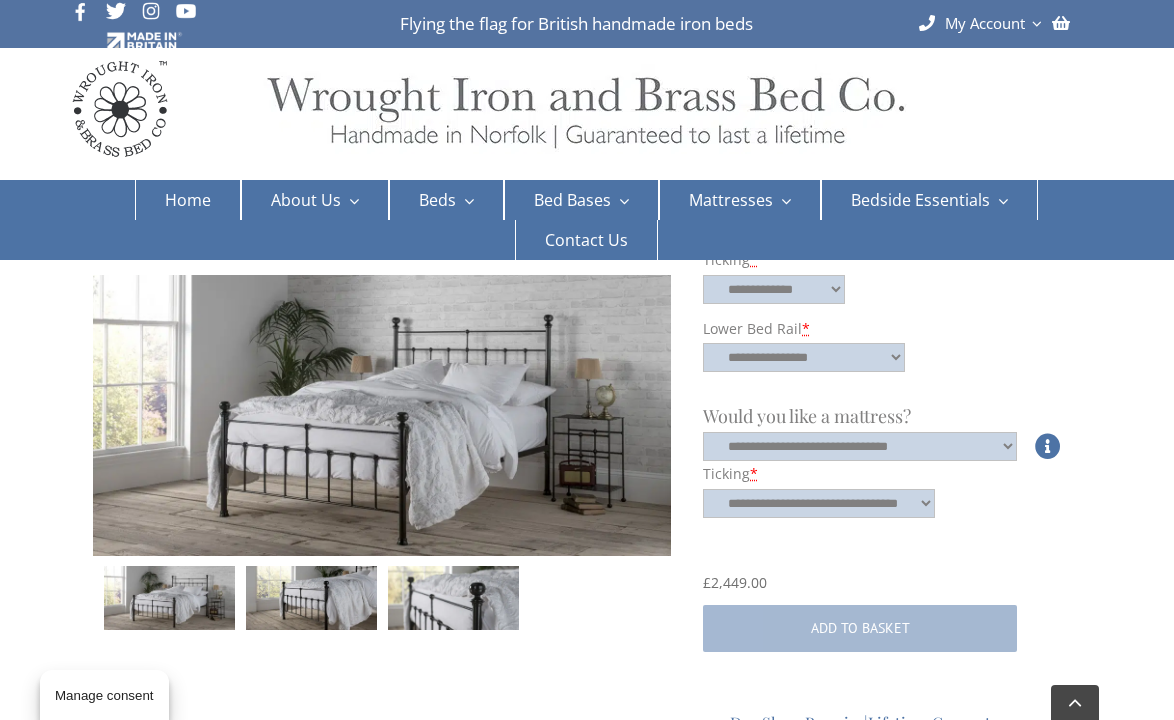 scroll, scrollTop: 947, scrollLeft: 0, axis: vertical 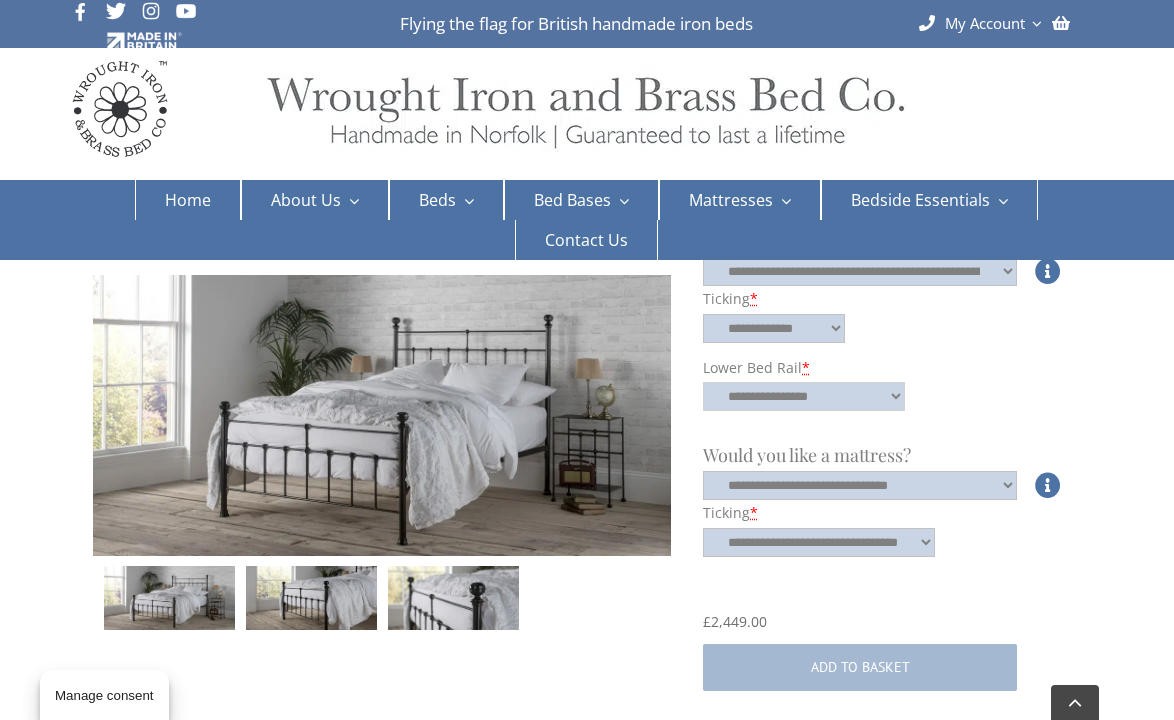 click on "**********" at bounding box center [804, 396] 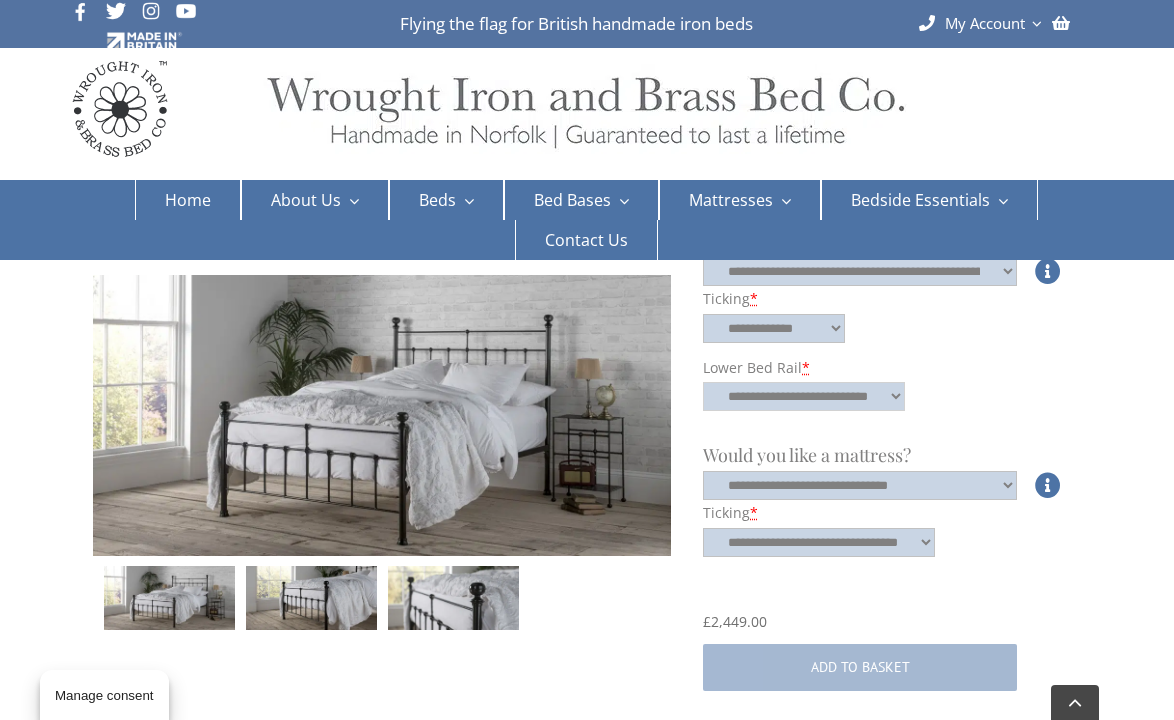 select on "**********" 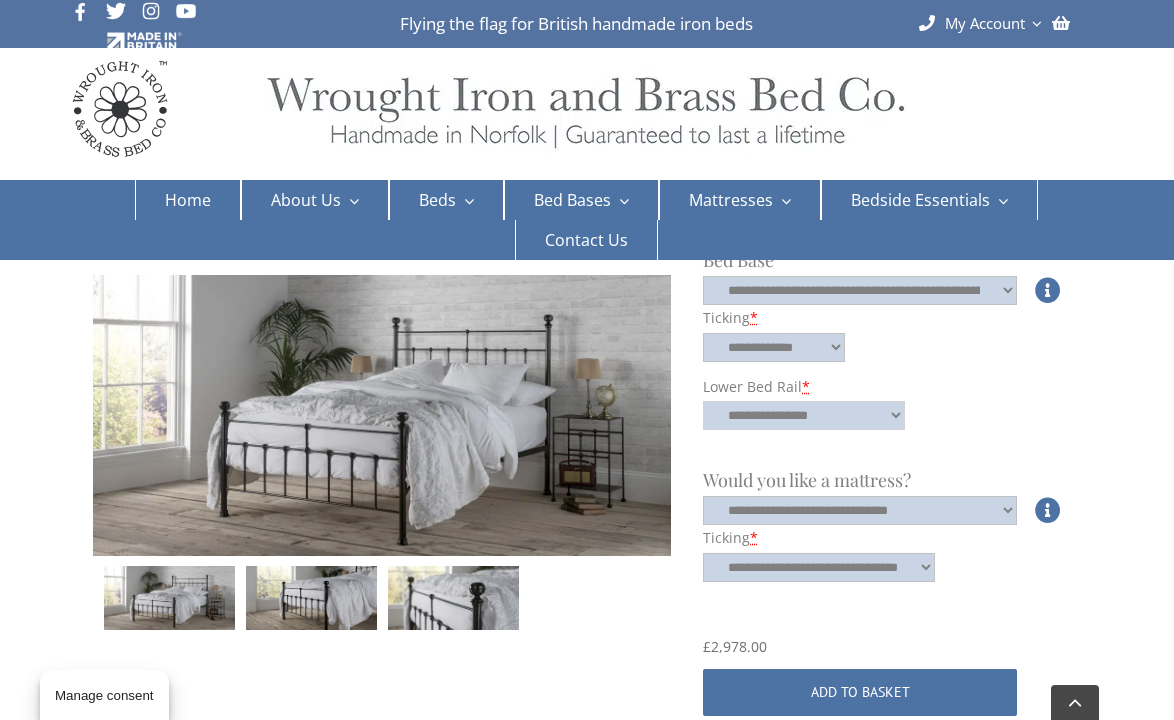 scroll, scrollTop: 925, scrollLeft: 0, axis: vertical 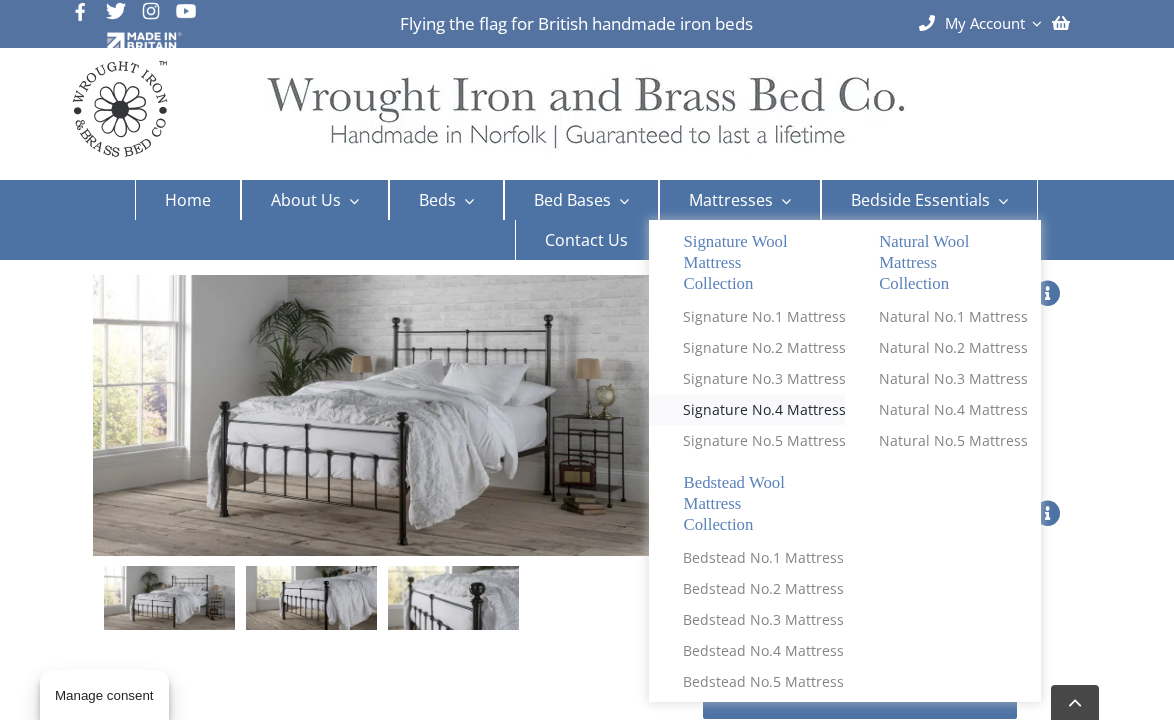 click on "Signature No.4 Mattress" at bounding box center [764, 410] 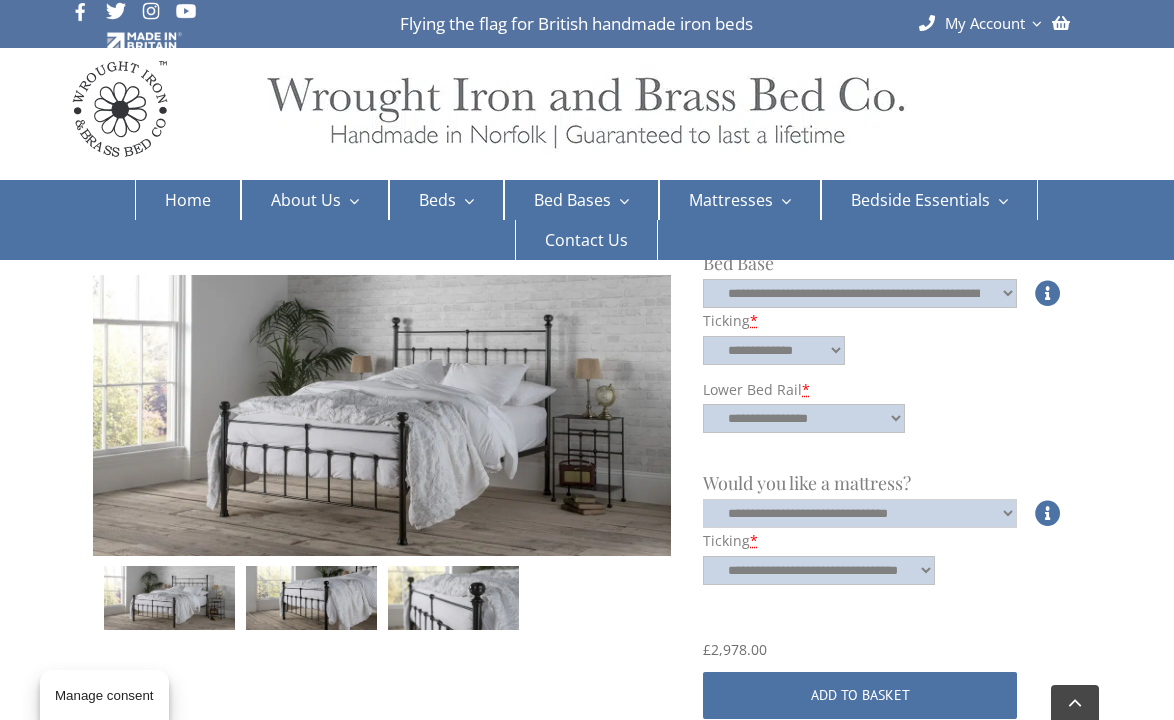 click on "**********" at bounding box center [860, 513] 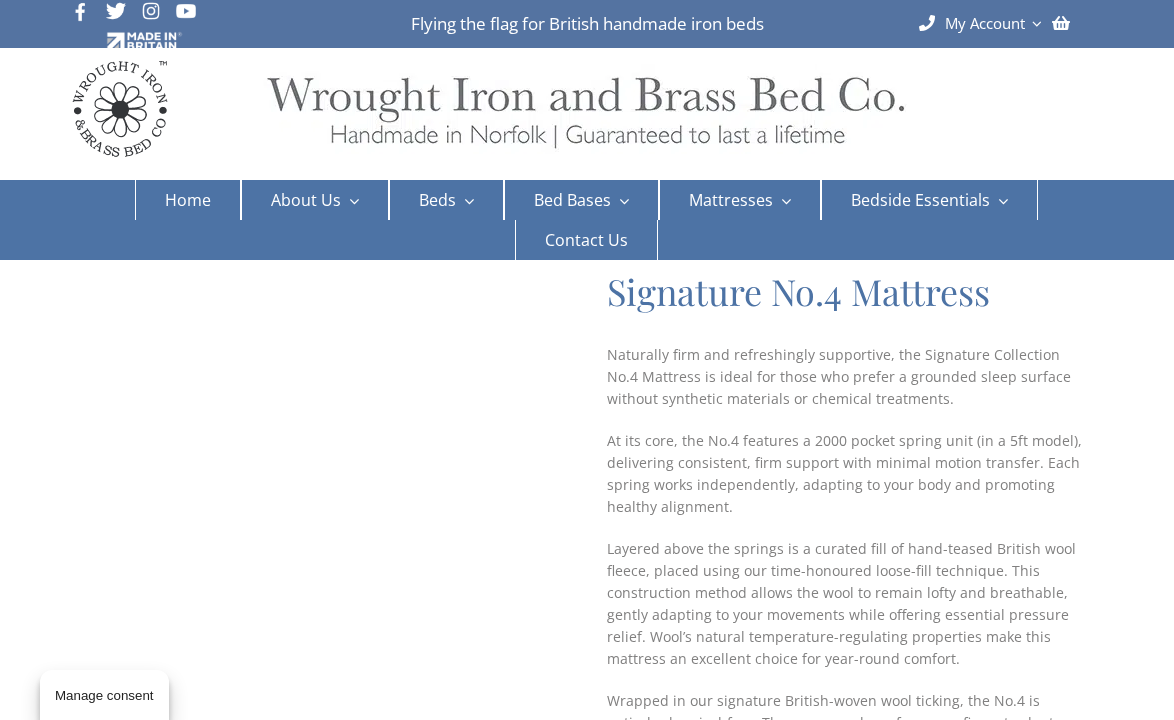 scroll, scrollTop: 152, scrollLeft: 0, axis: vertical 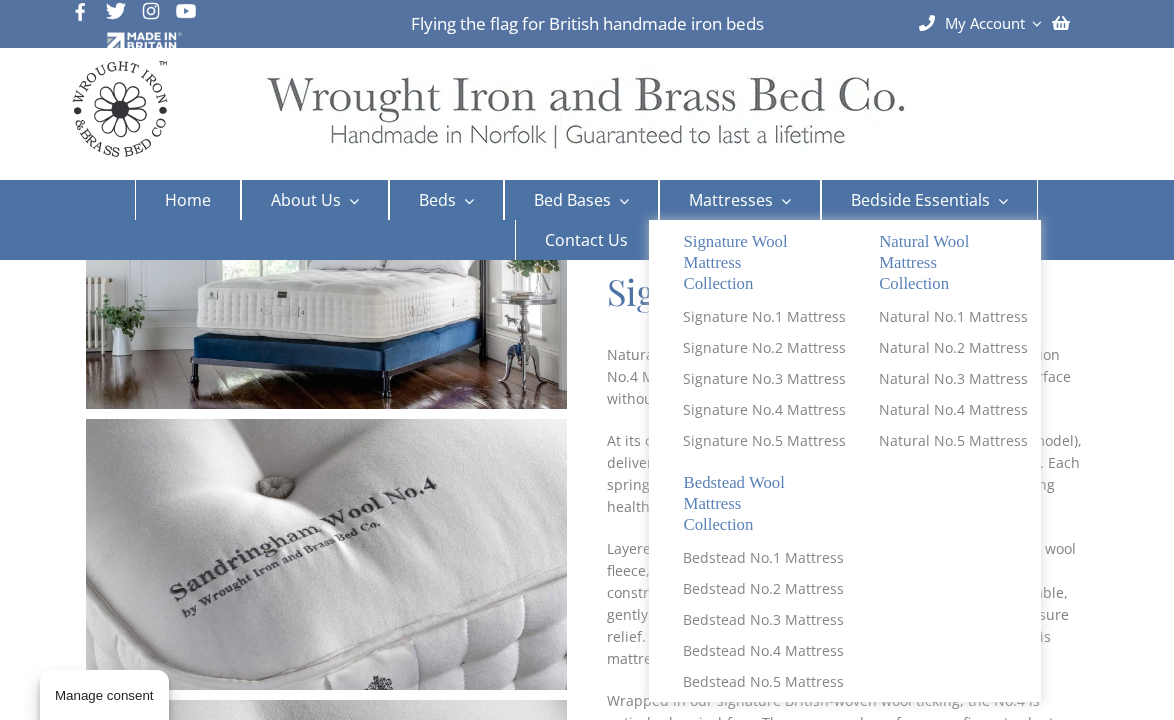 click on "Mattresses" at bounding box center [731, 200] 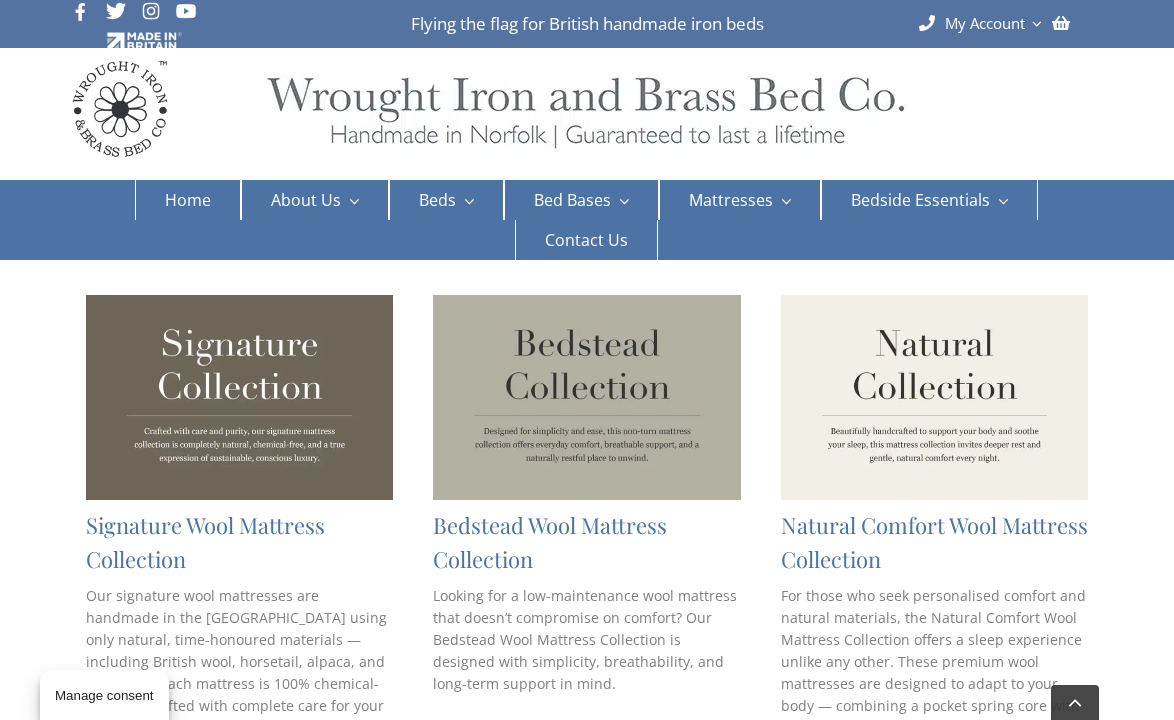 scroll, scrollTop: 448, scrollLeft: 0, axis: vertical 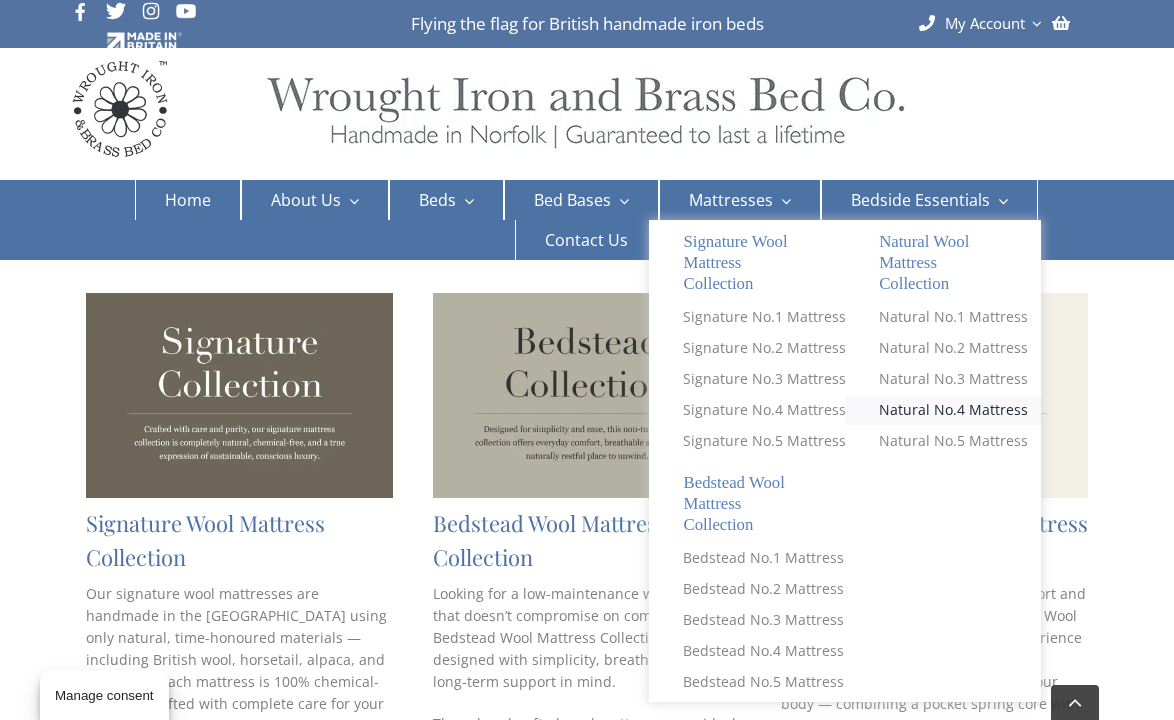 click on "Natural No.4 Mattress" at bounding box center (953, 410) 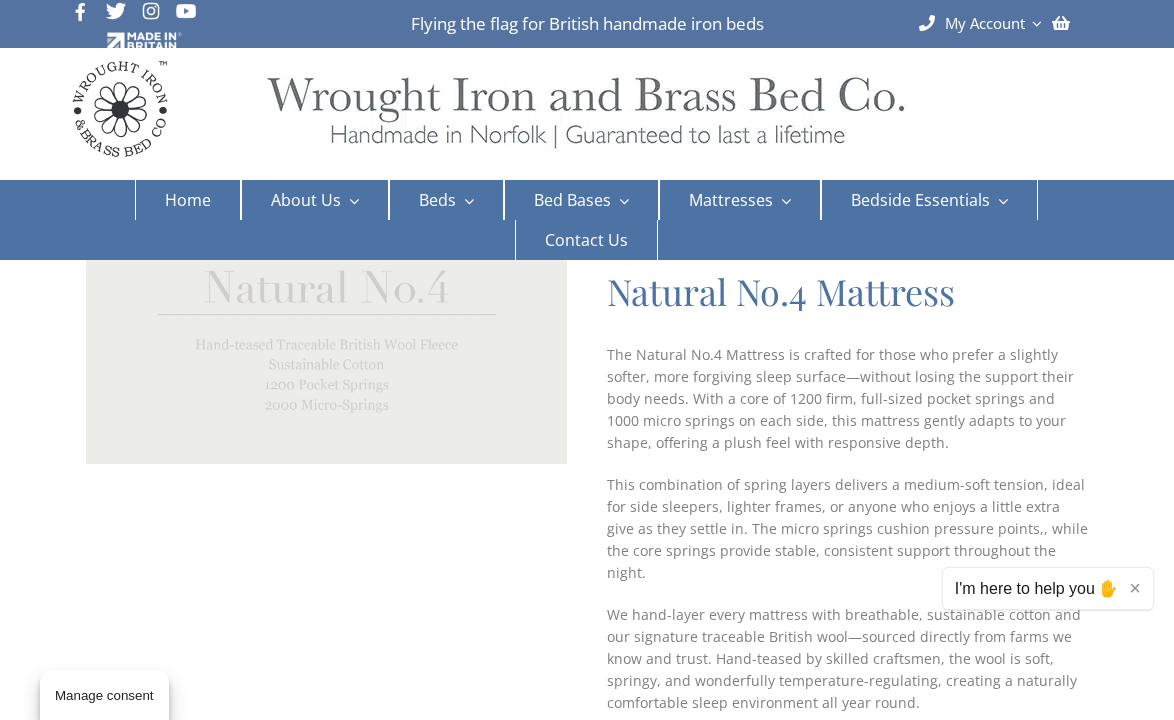 scroll, scrollTop: 99, scrollLeft: 0, axis: vertical 